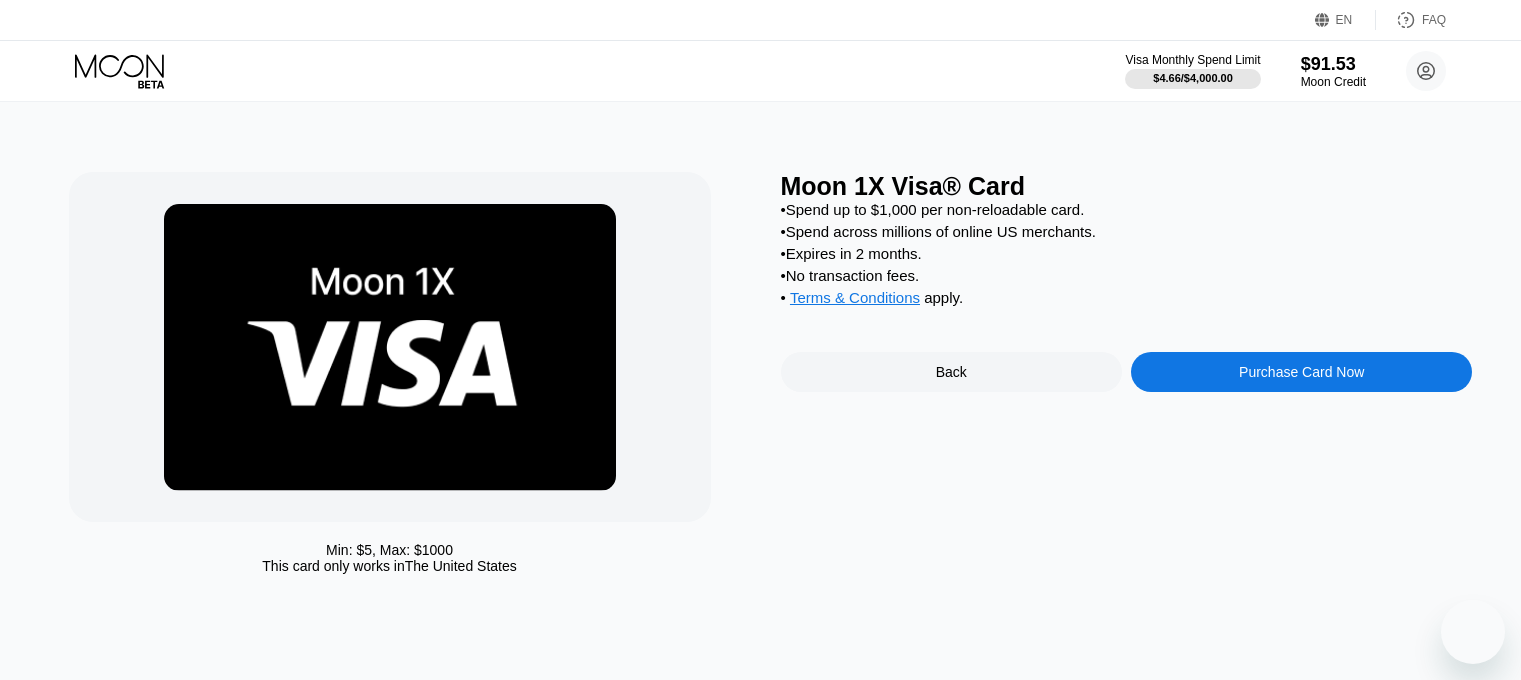 scroll, scrollTop: 0, scrollLeft: 0, axis: both 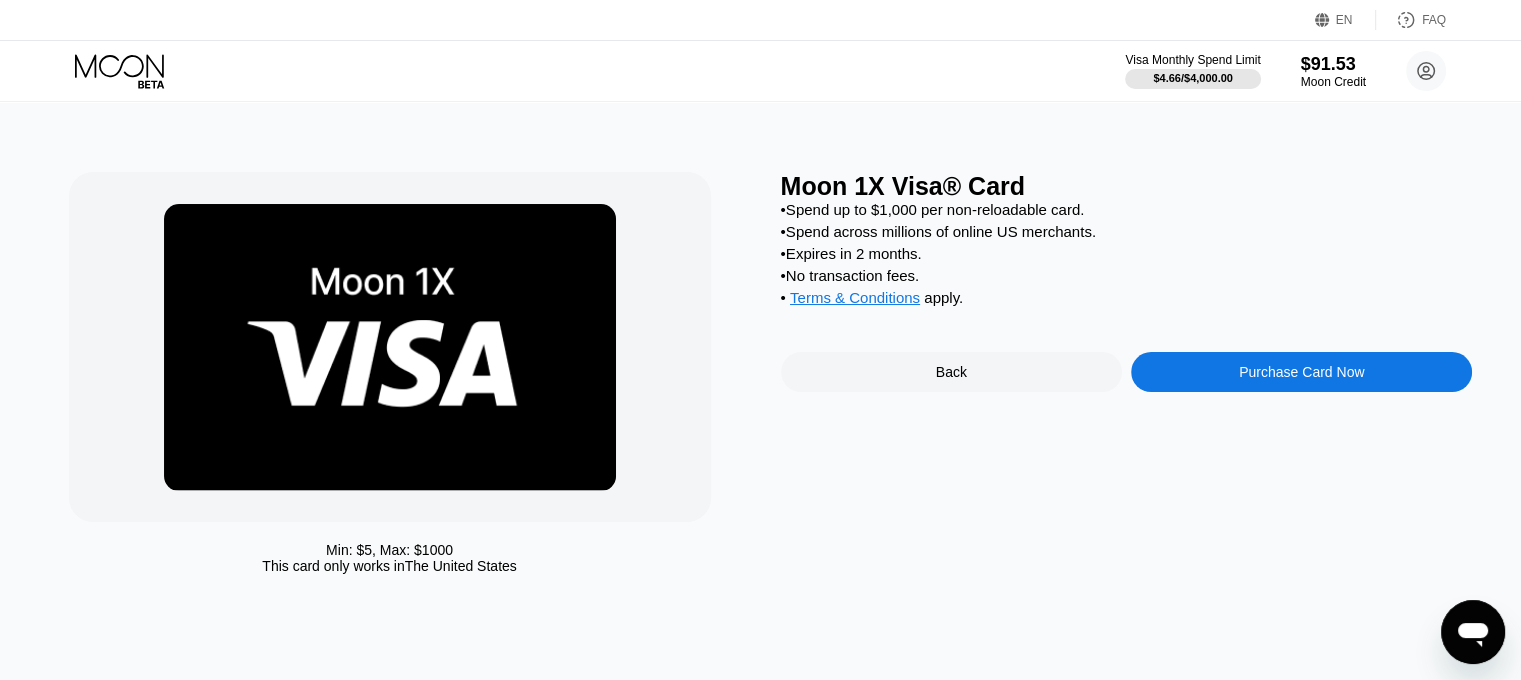 click on "Purchase Card Now" at bounding box center [1301, 372] 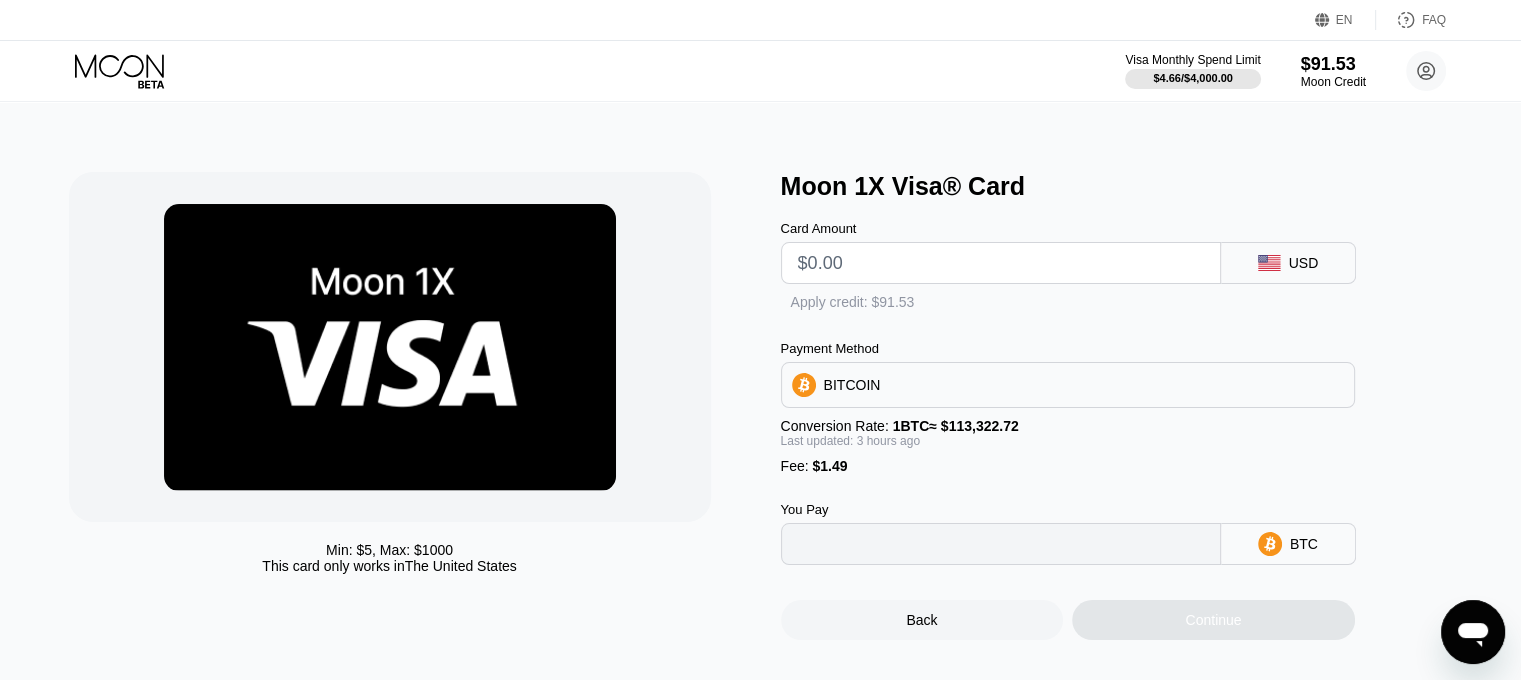 type on "0" 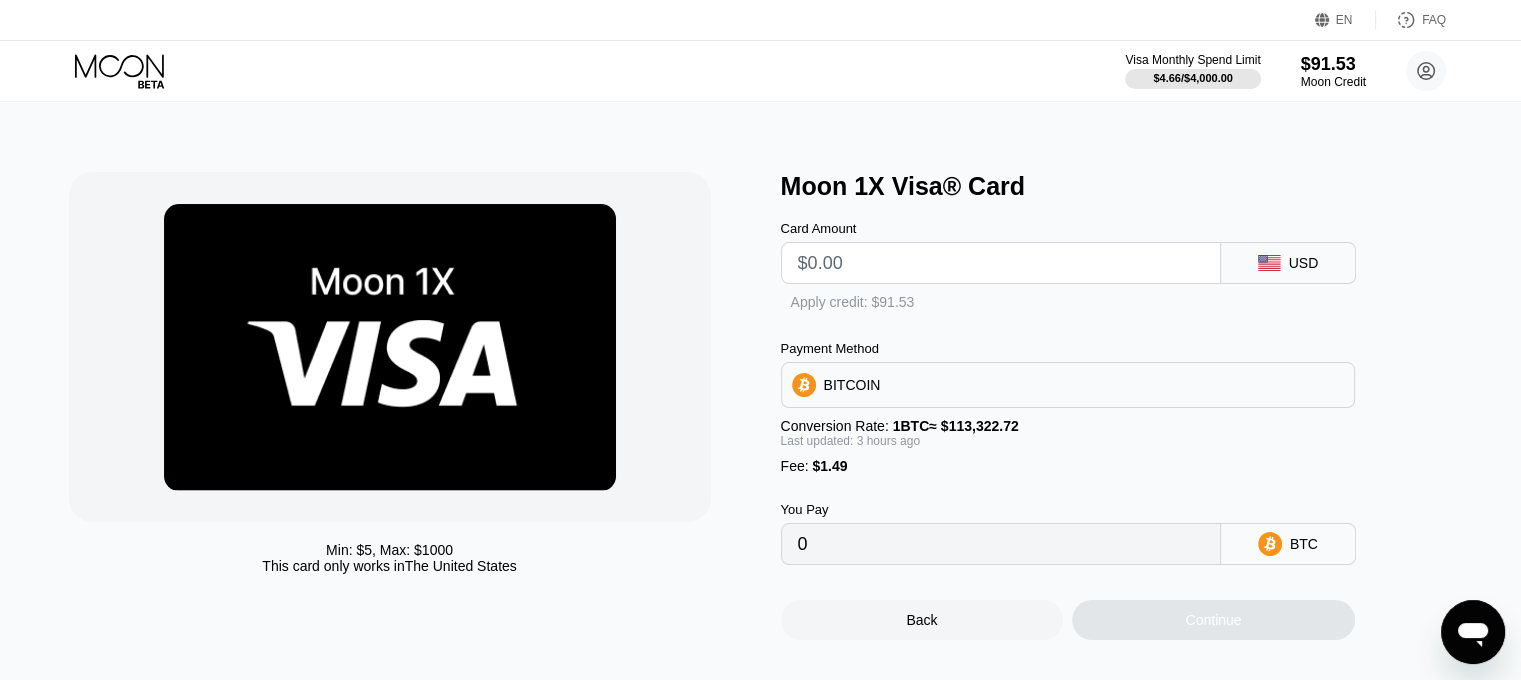 click at bounding box center (1001, 263) 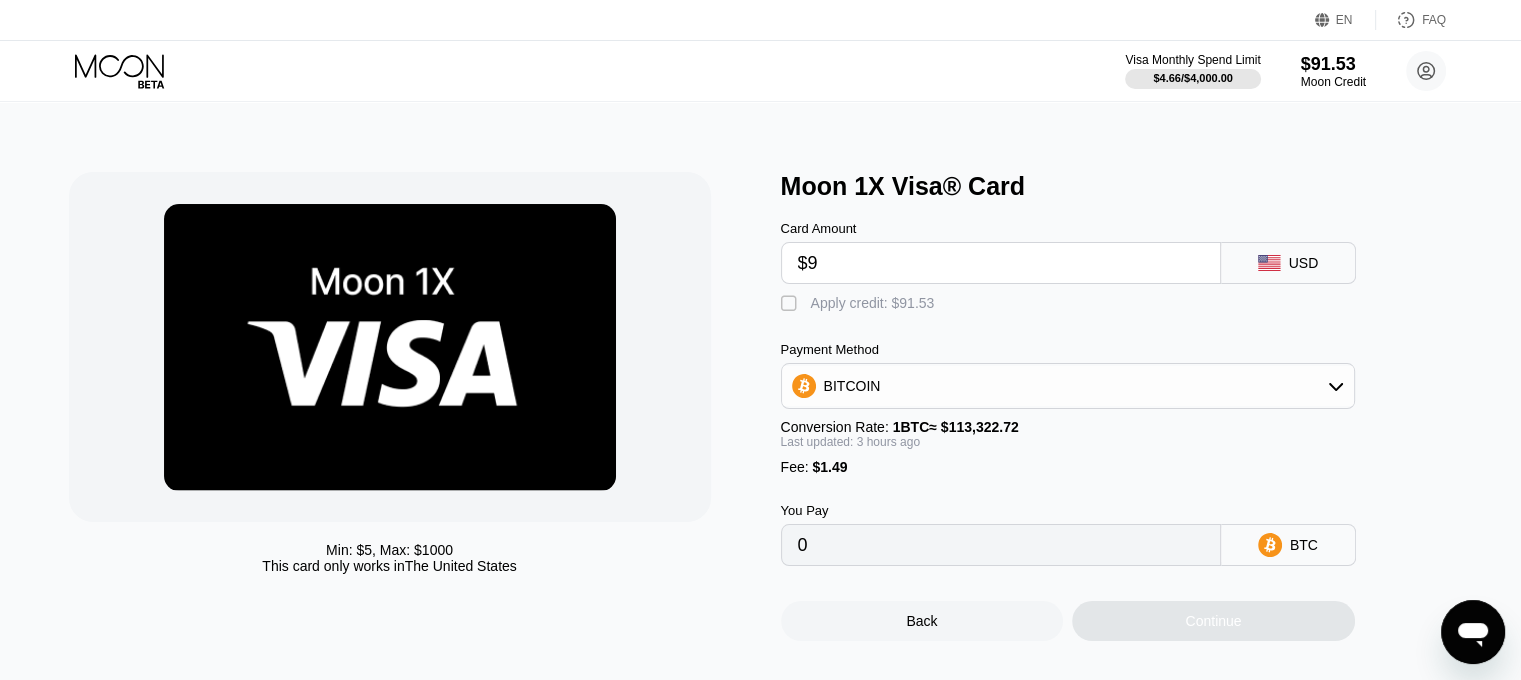 type on "$9" 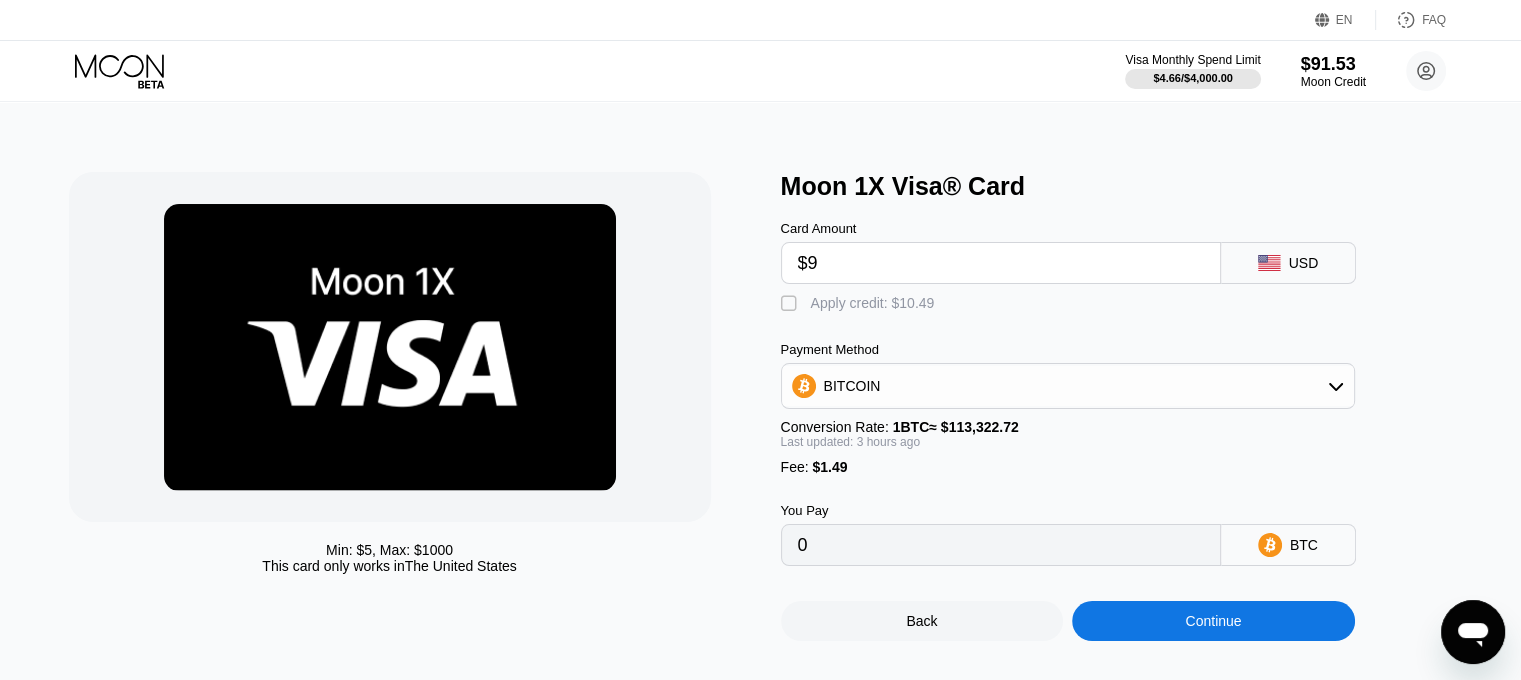 type on "[NUMBER]" 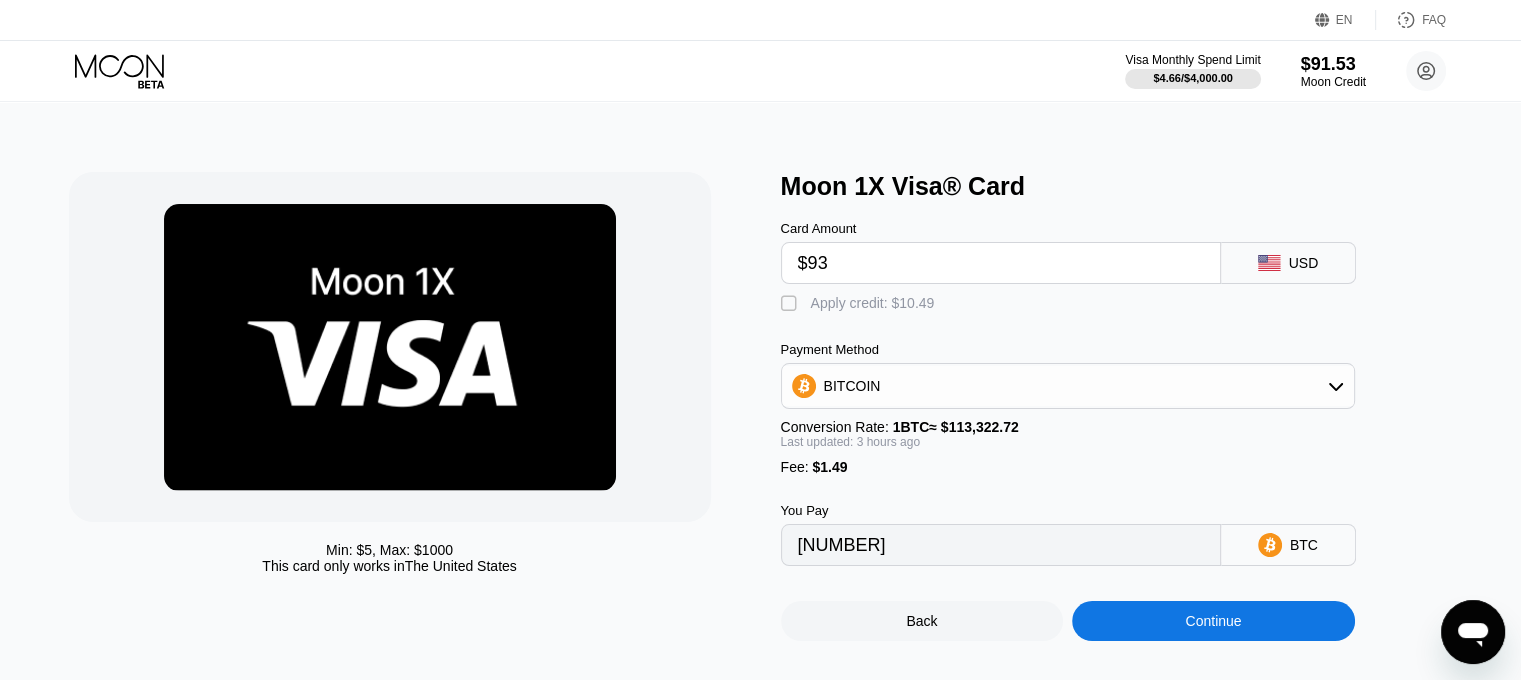 type on "$933" 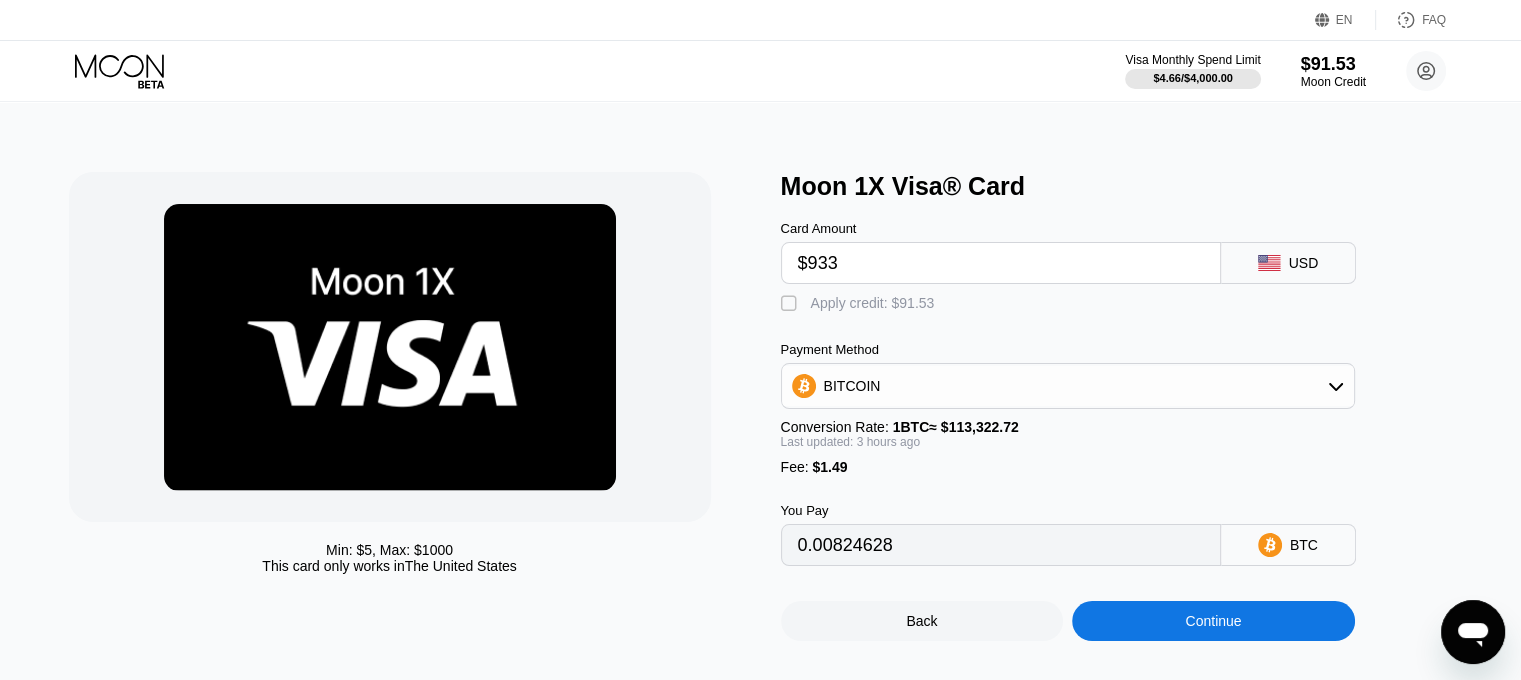type on "0.00822622" 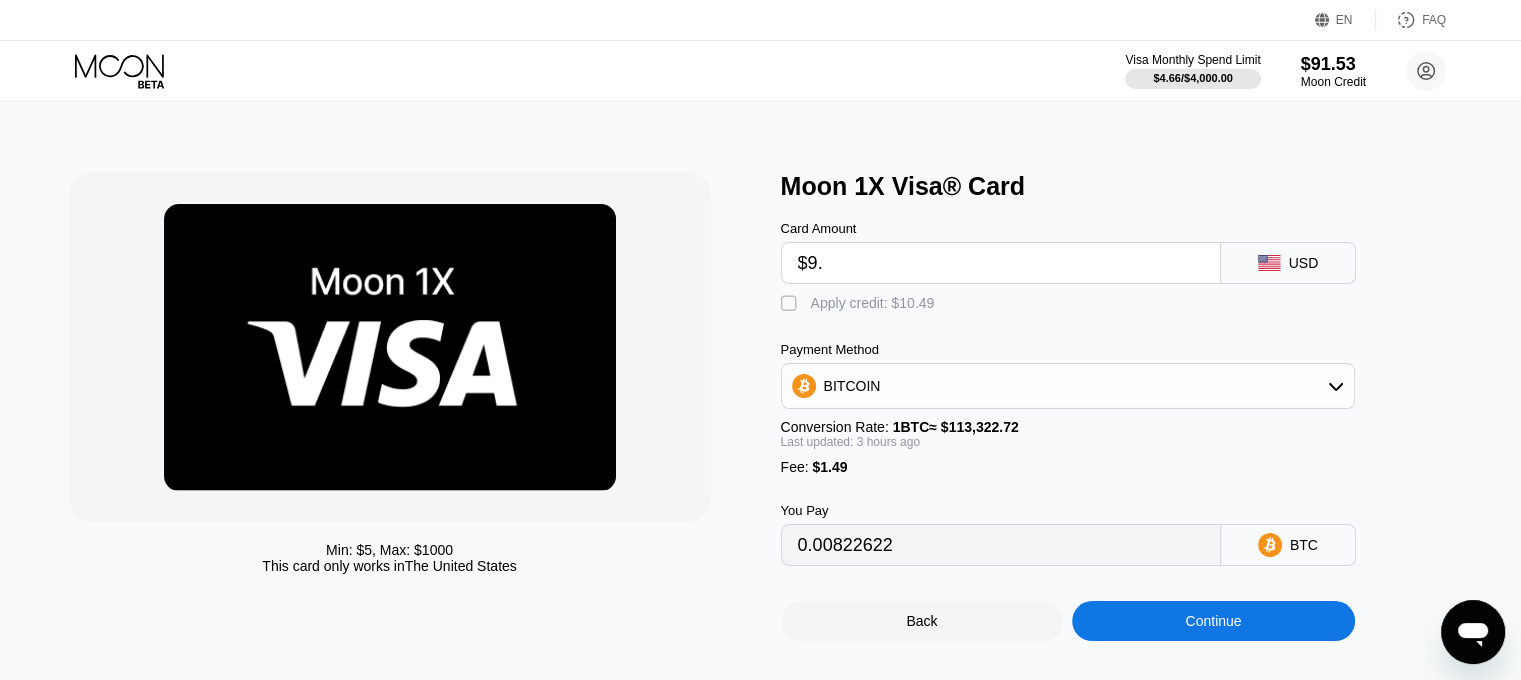type on "$9." 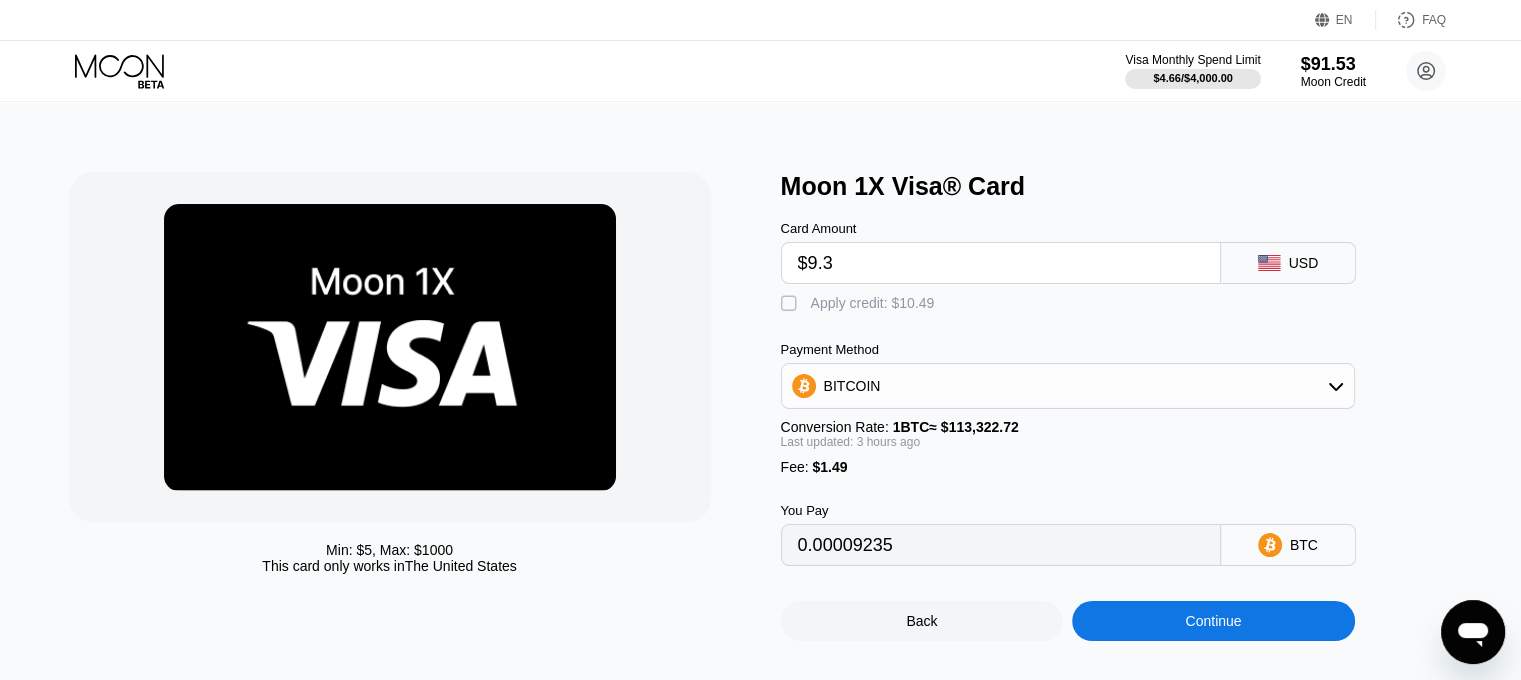 type on "$9.33" 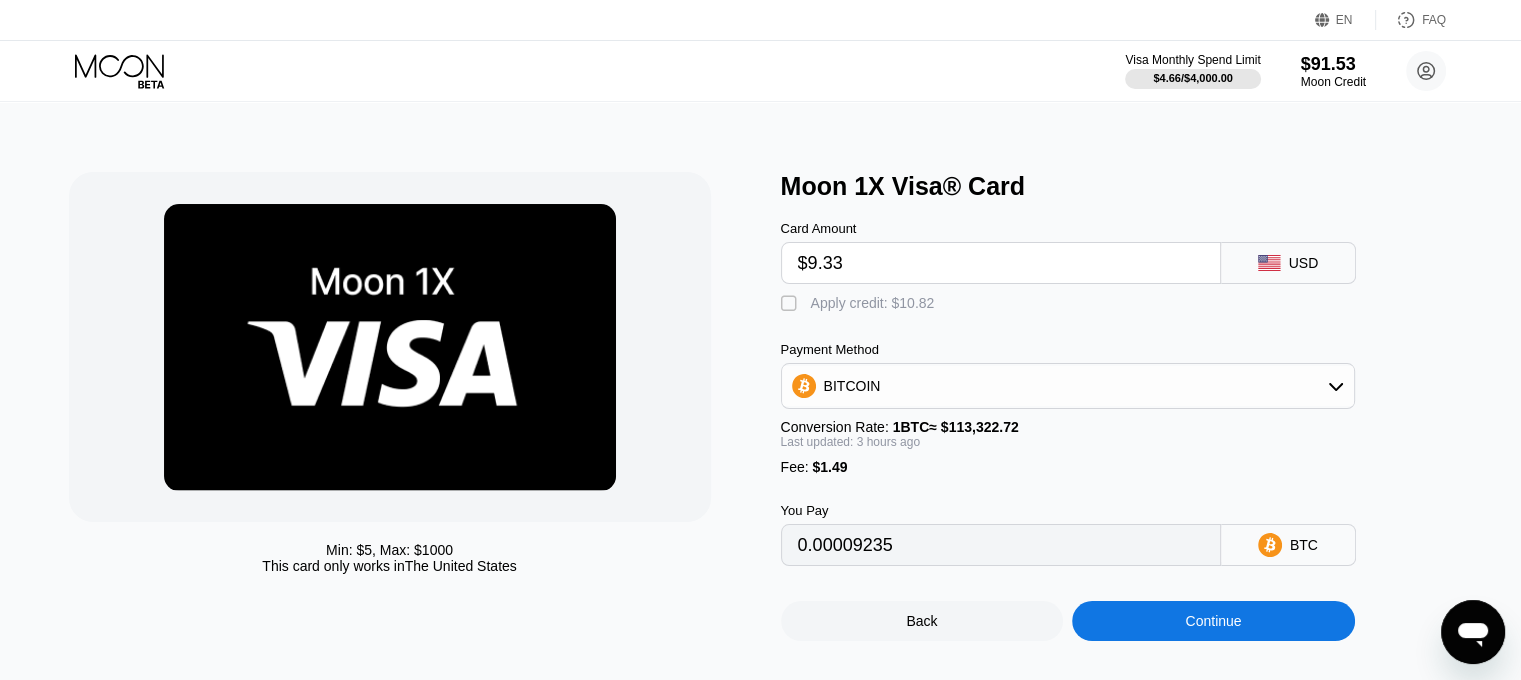 type on "0.00009525" 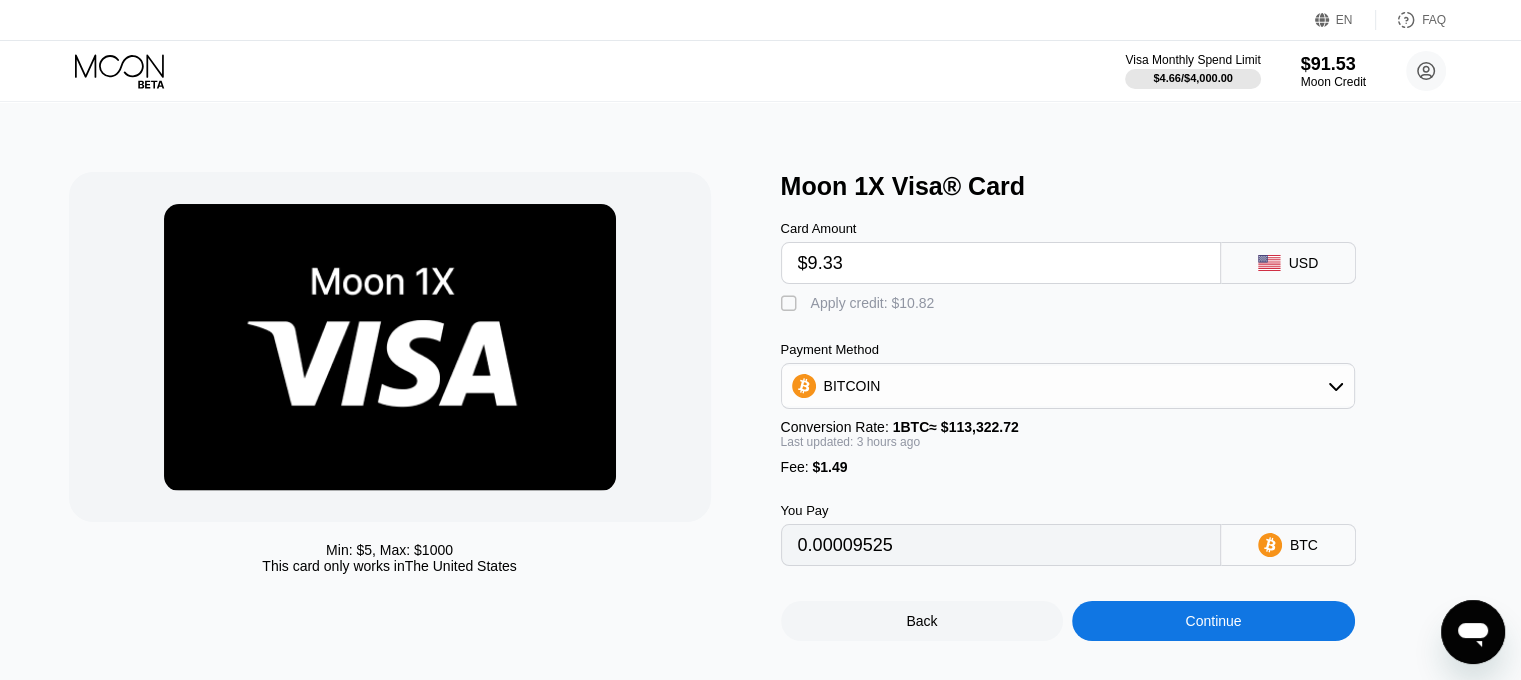 type on "$9.33" 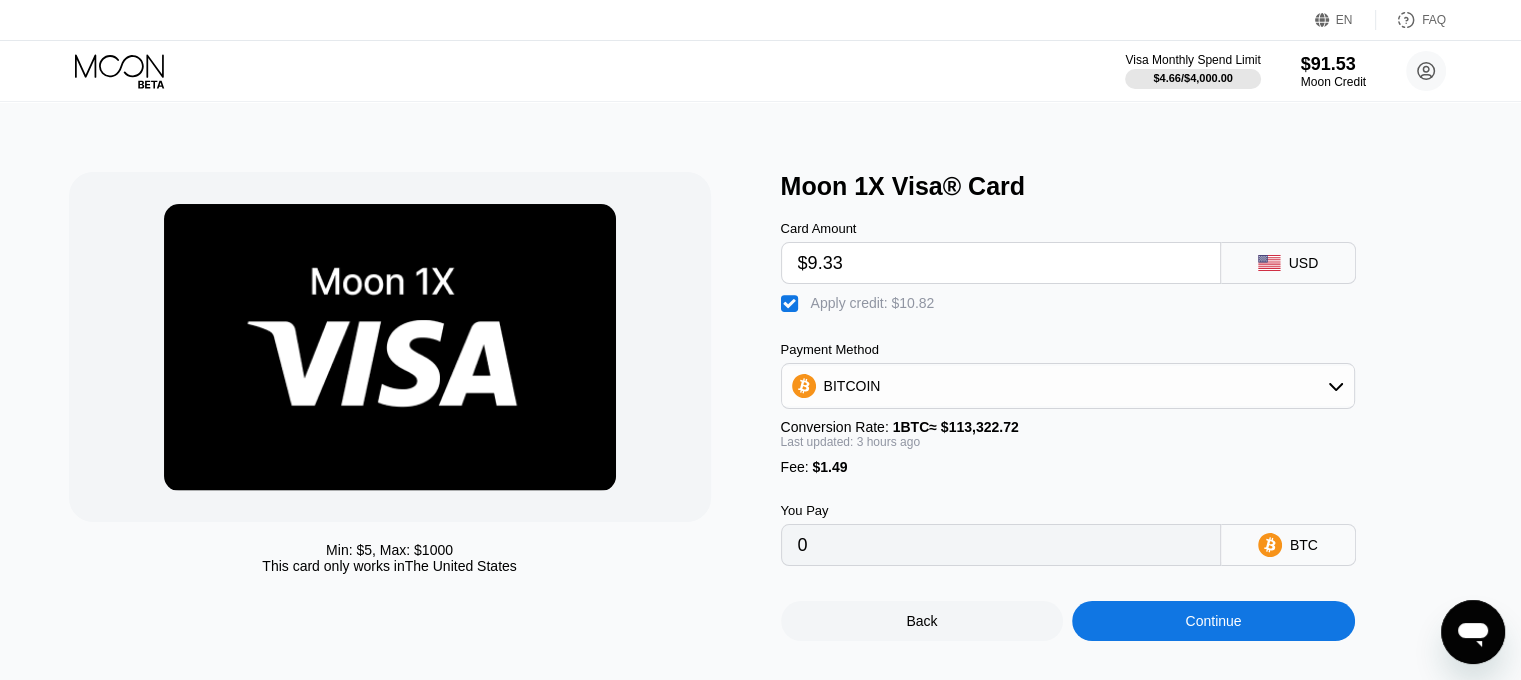 click on "Continue" at bounding box center (1213, 621) 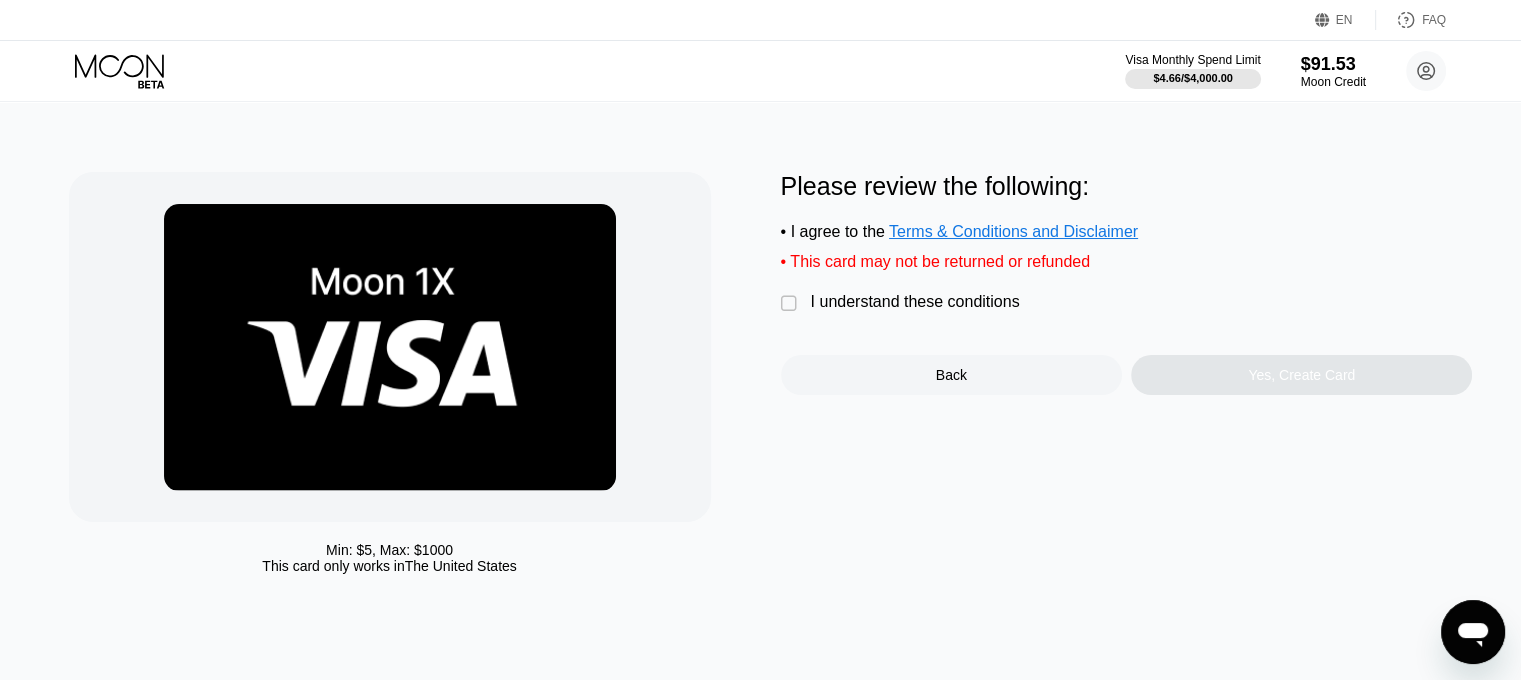 drag, startPoint x: 986, startPoint y: 305, endPoint x: 1004, endPoint y: 315, distance: 20.59126 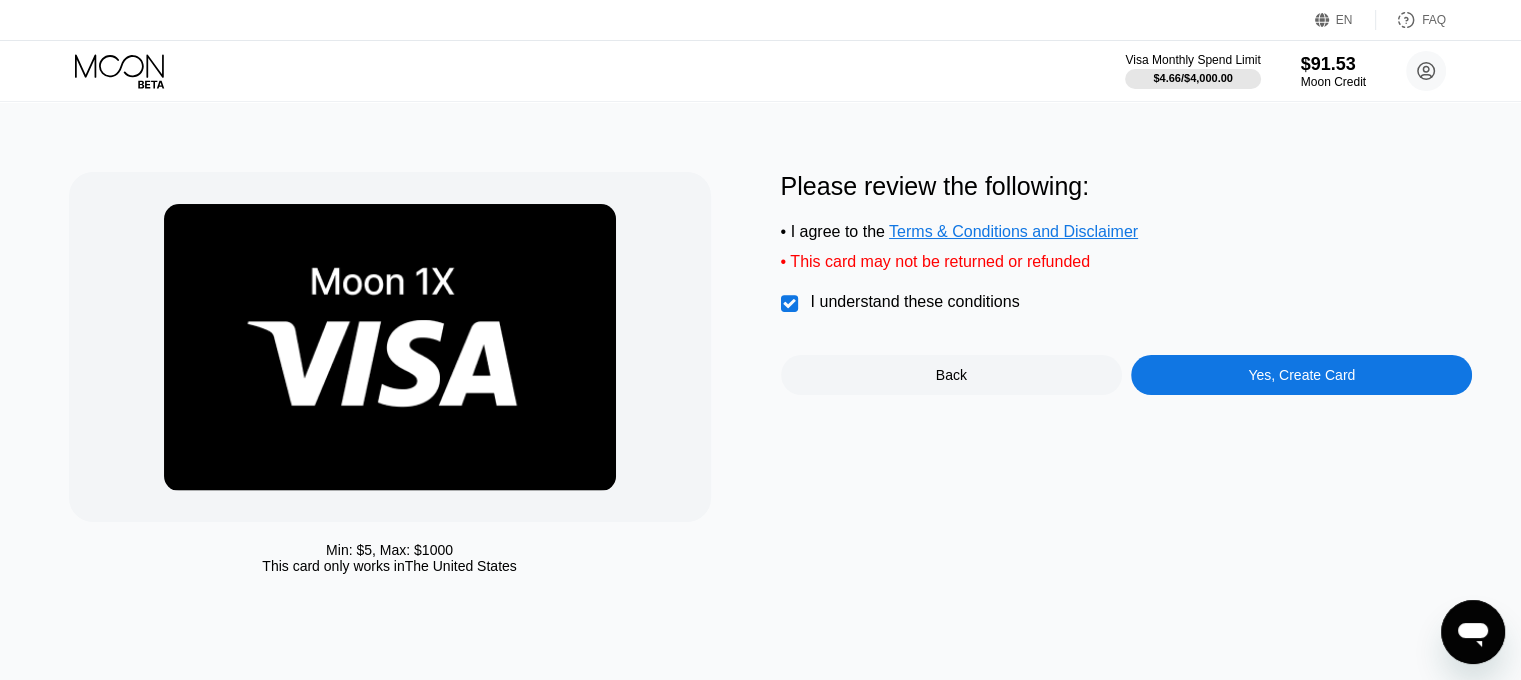 click on "Yes, Create Card" at bounding box center (1301, 375) 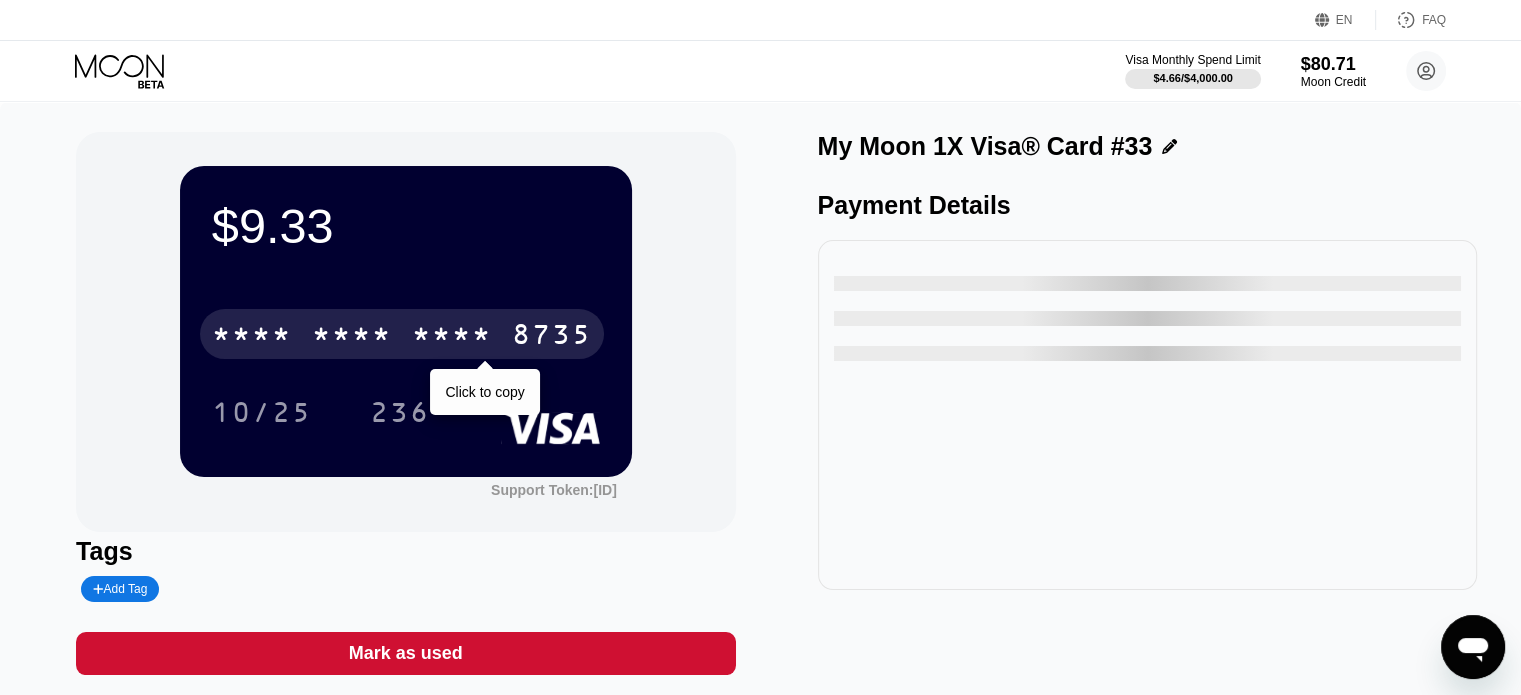 click on "* * * *" at bounding box center [452, 337] 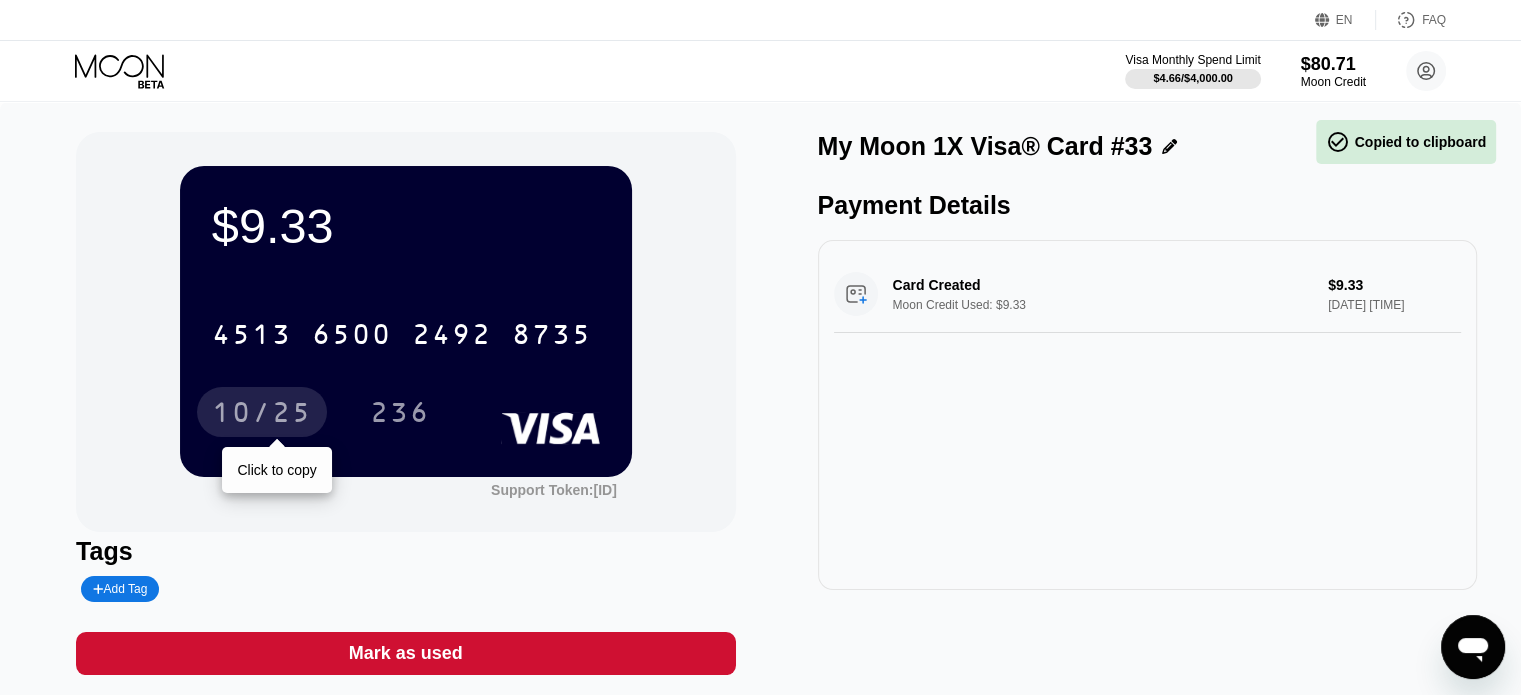 drag, startPoint x: 291, startPoint y: 419, endPoint x: 120, endPoint y: 387, distance: 173.96838 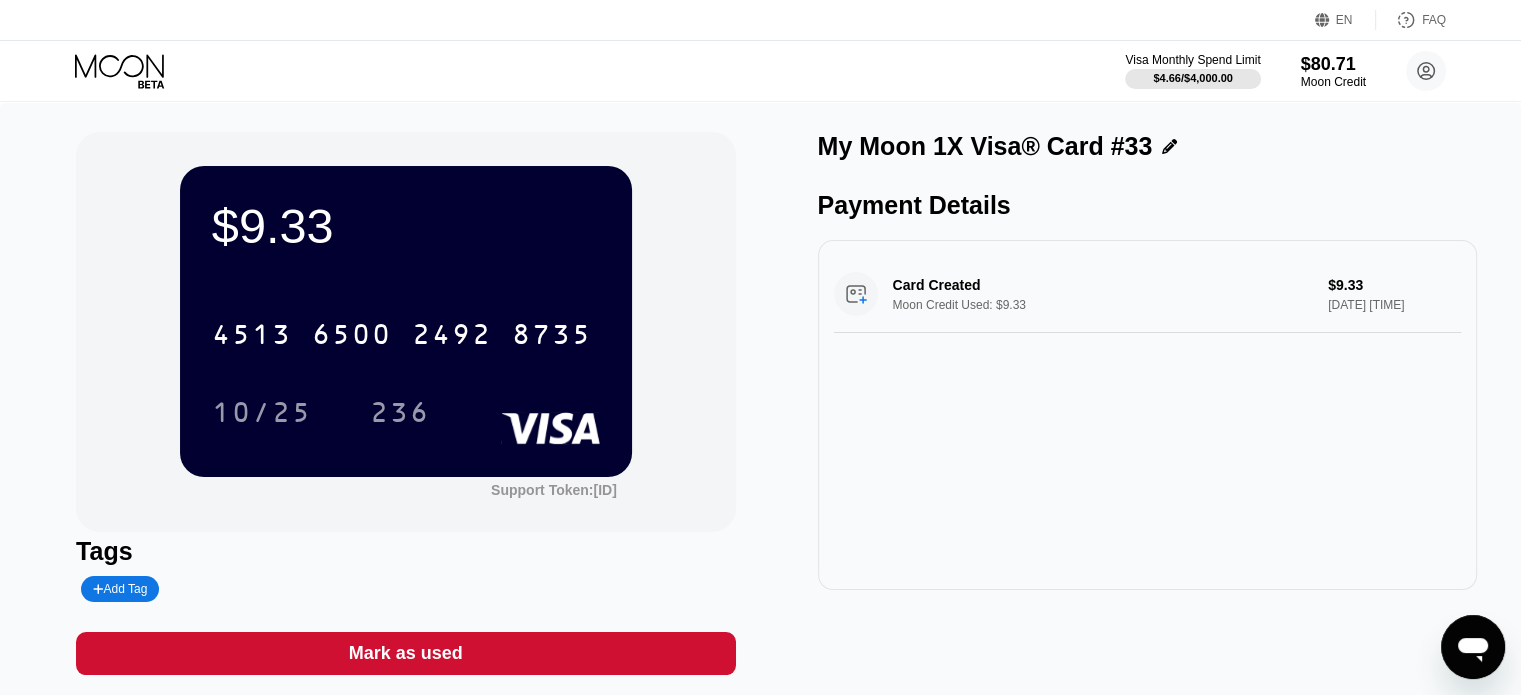 click on "236" at bounding box center (400, 415) 